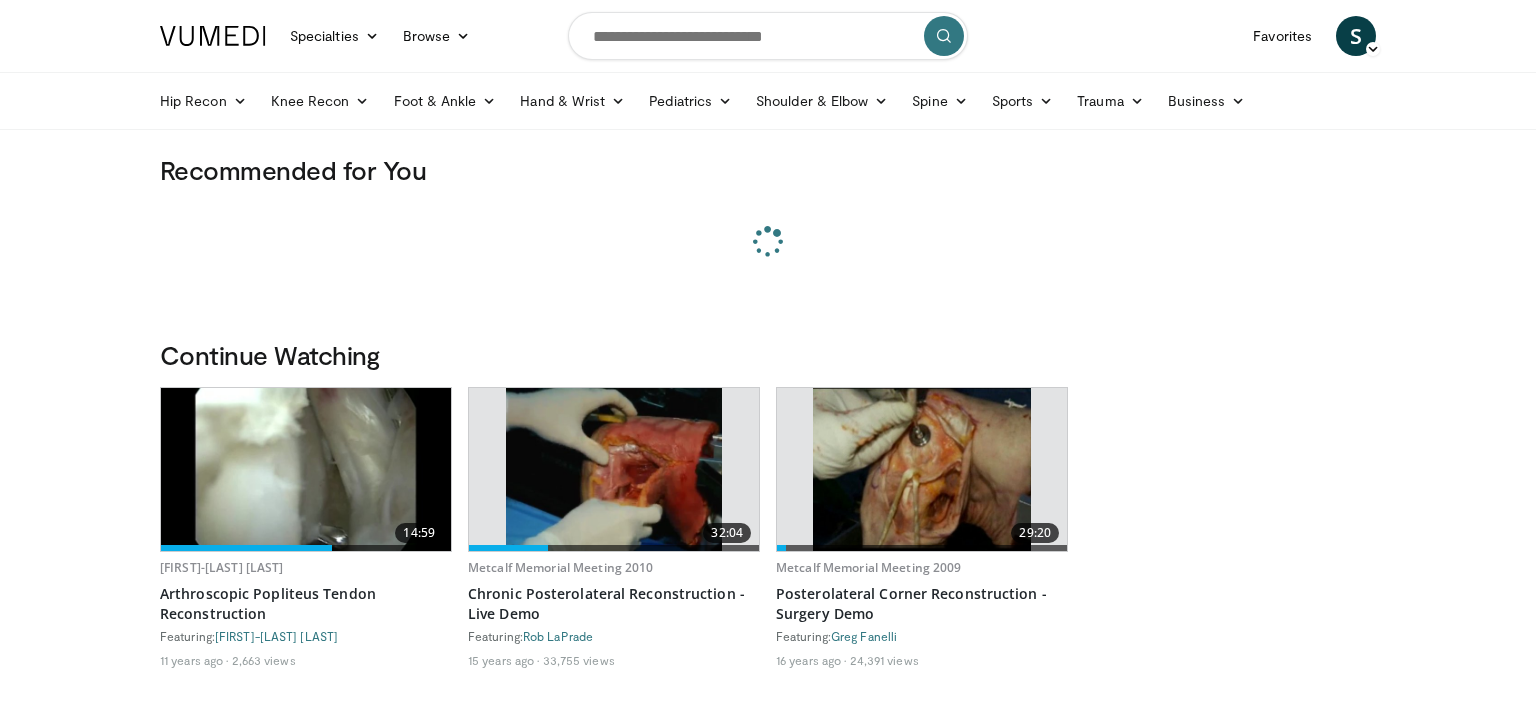 scroll, scrollTop: 0, scrollLeft: 0, axis: both 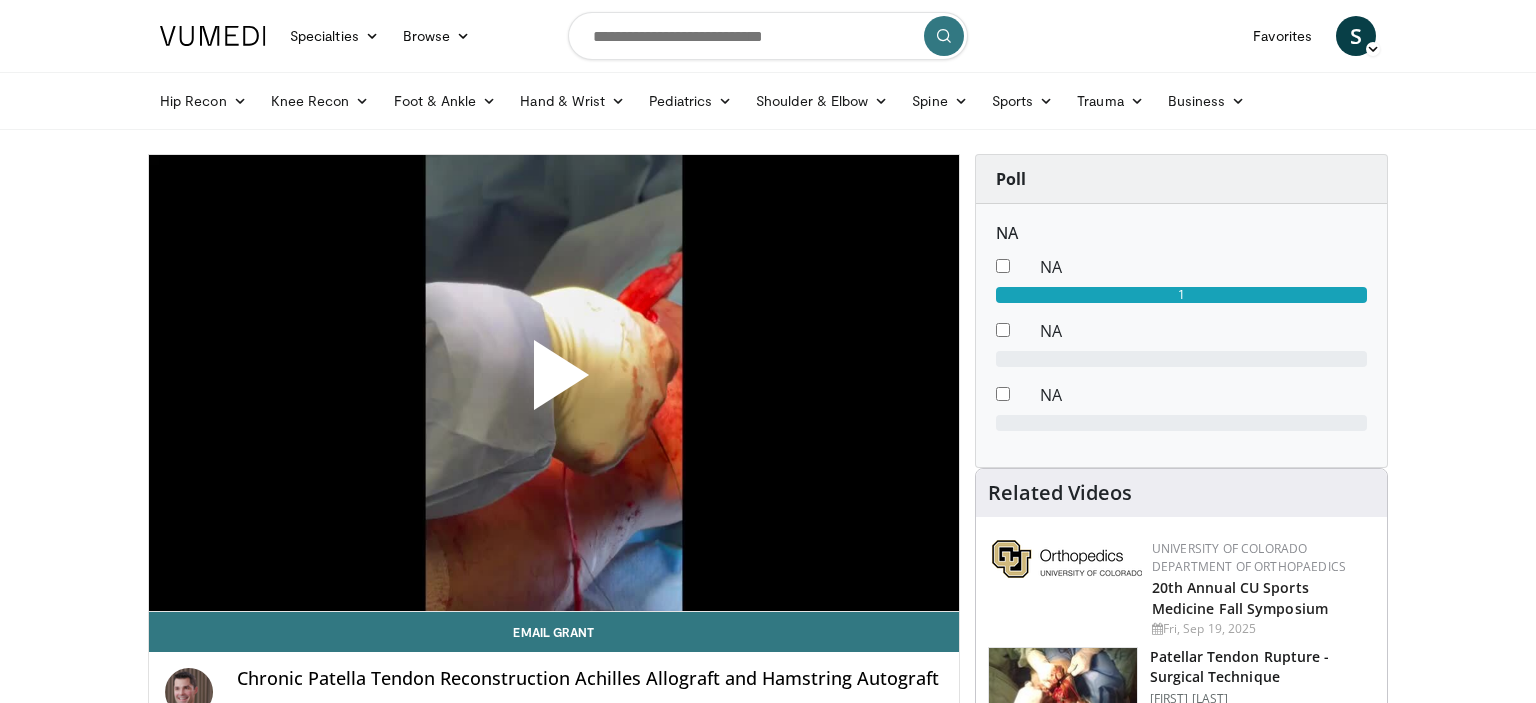 click at bounding box center [554, 383] 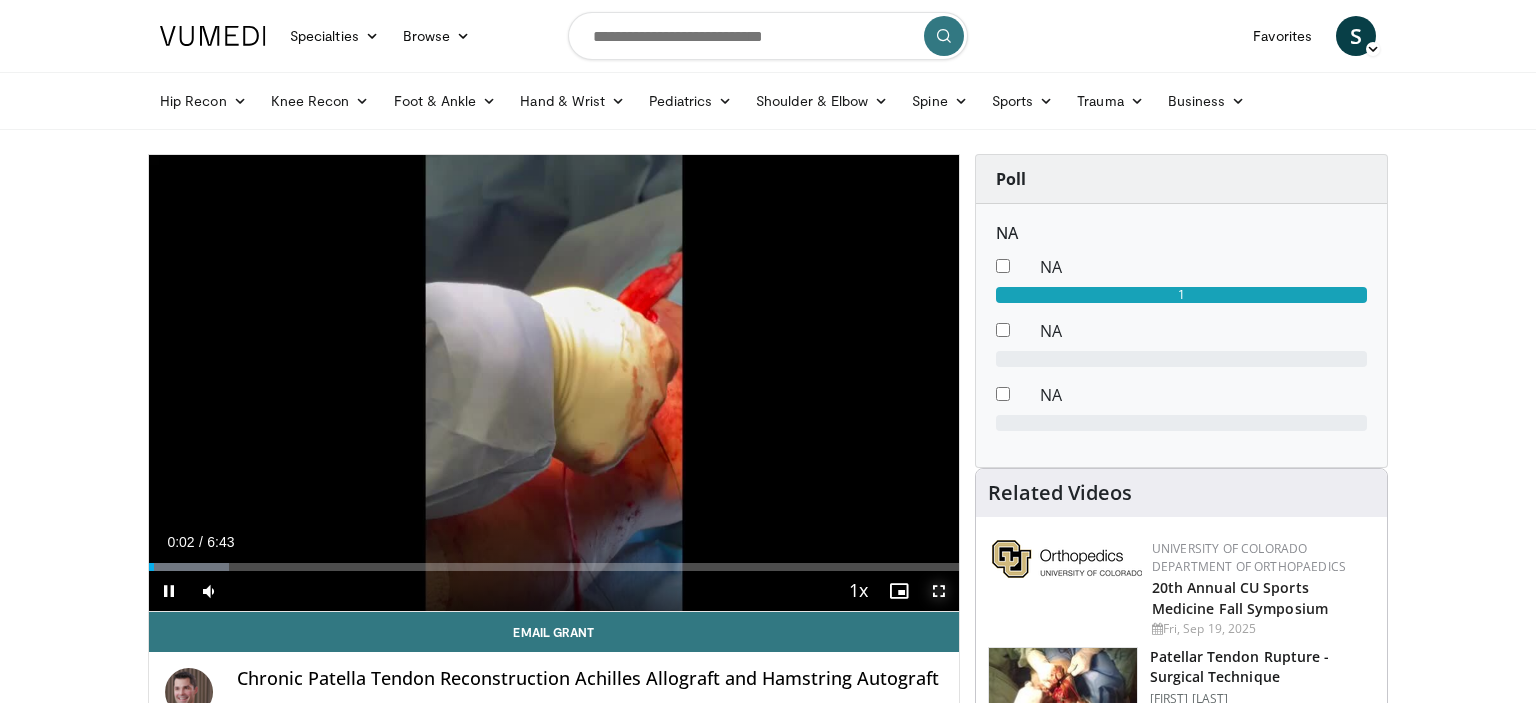 click at bounding box center (939, 591) 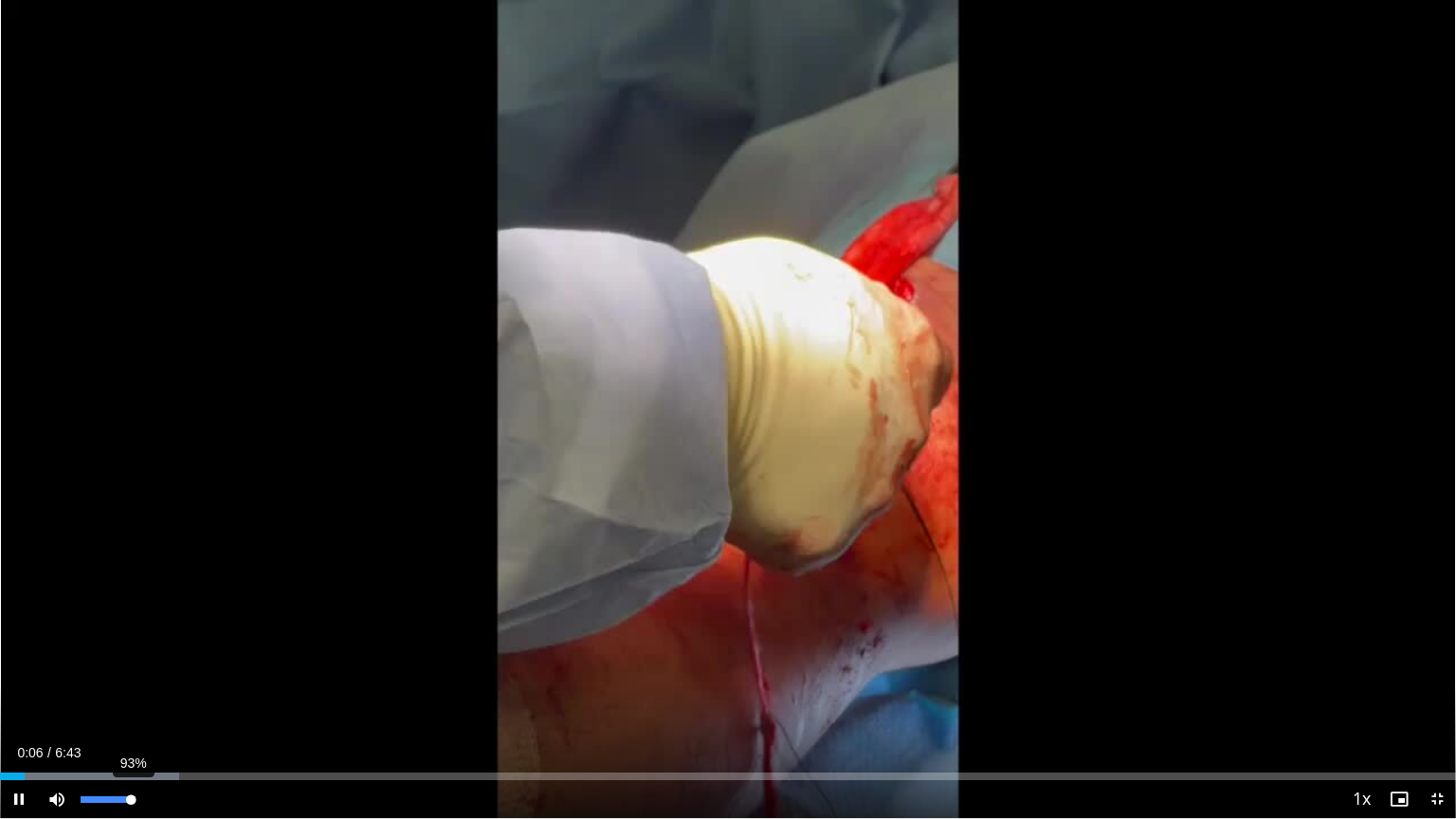click on "93%" at bounding box center (107, 799) 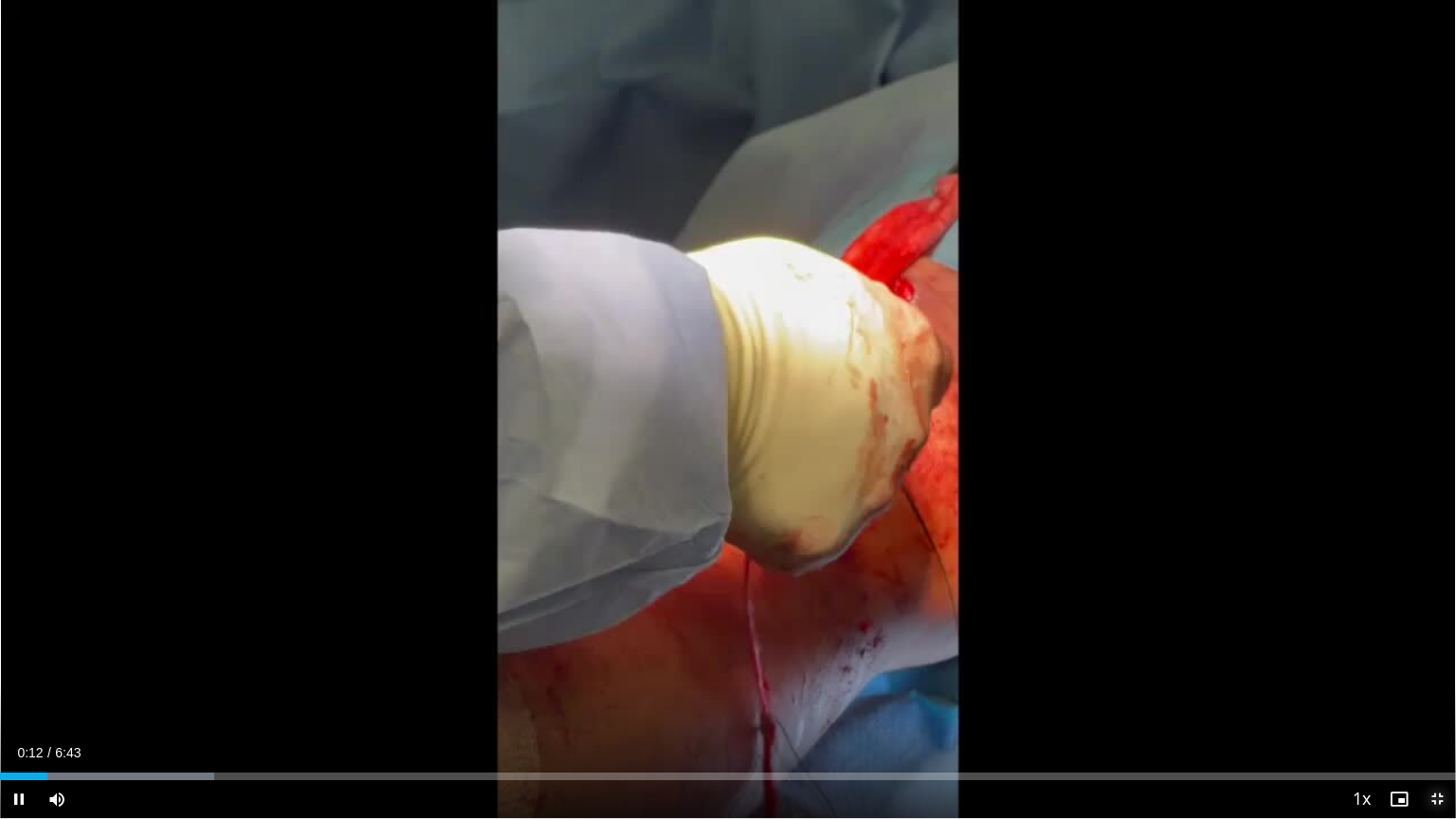 click at bounding box center (1437, 799) 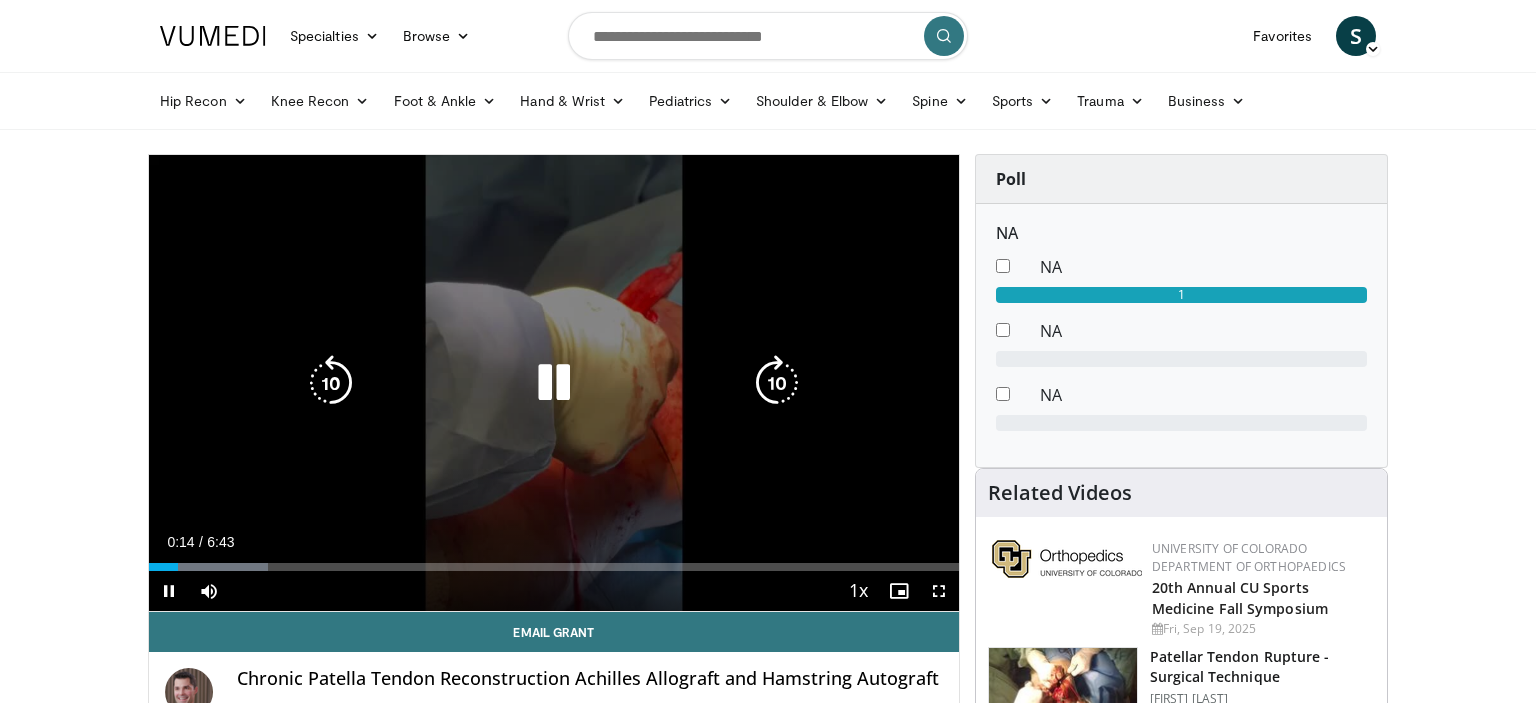 click at bounding box center [554, 383] 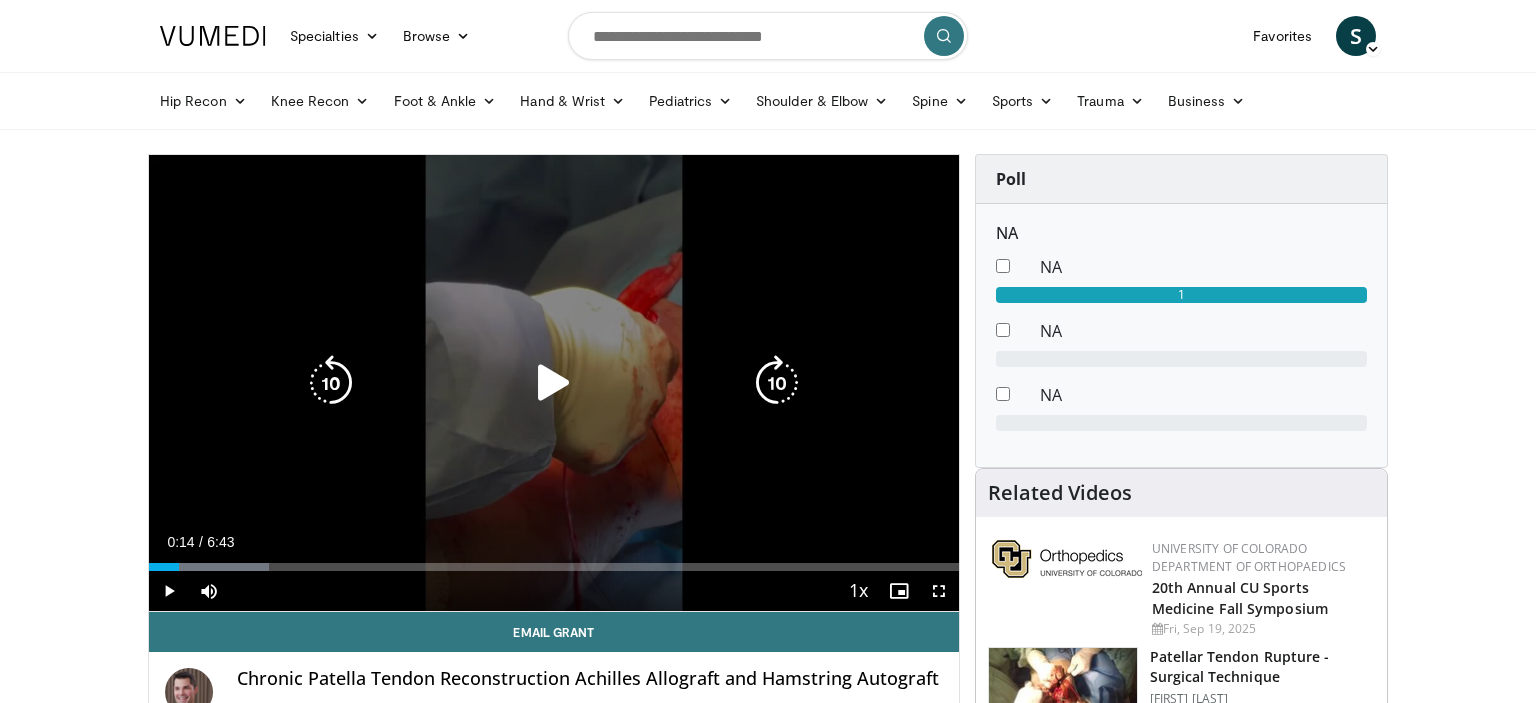 click at bounding box center [554, 383] 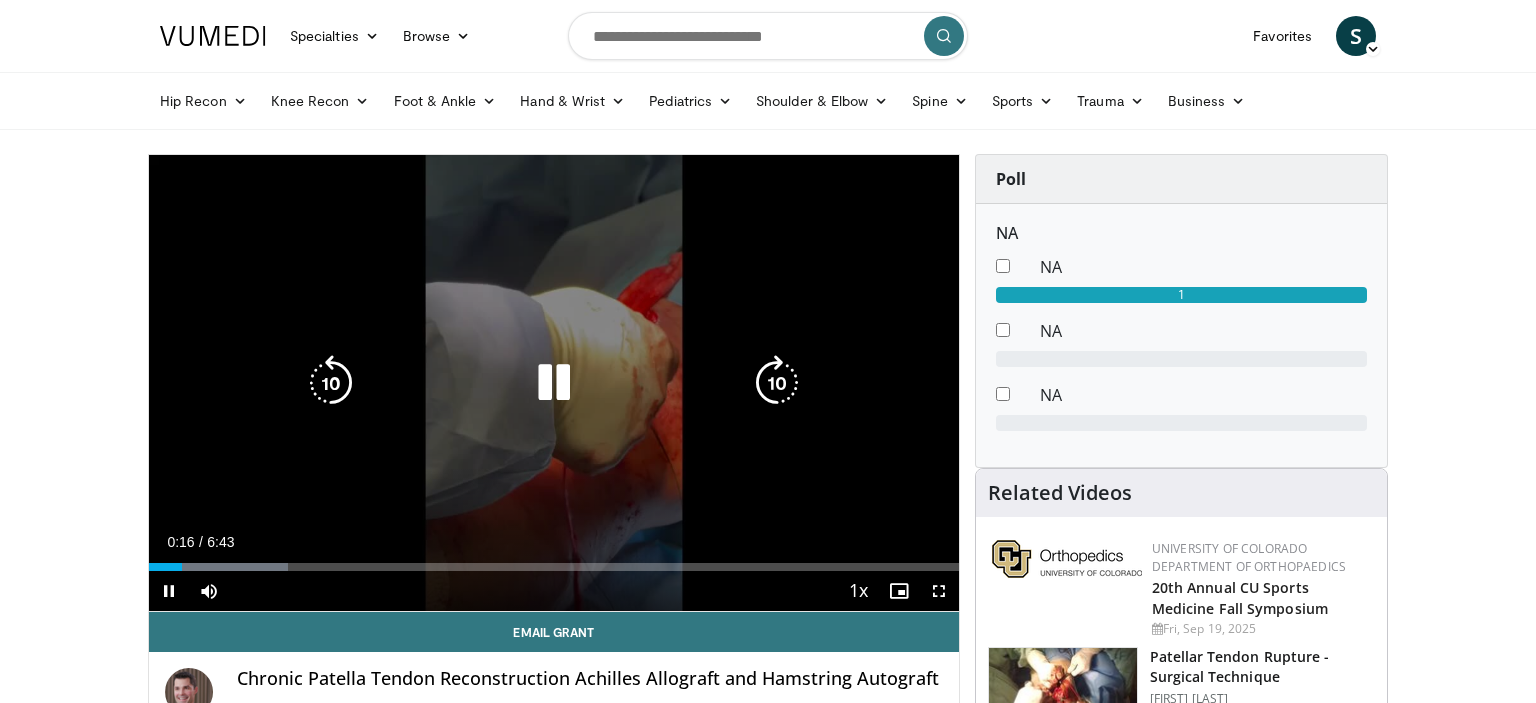 click at bounding box center [554, 383] 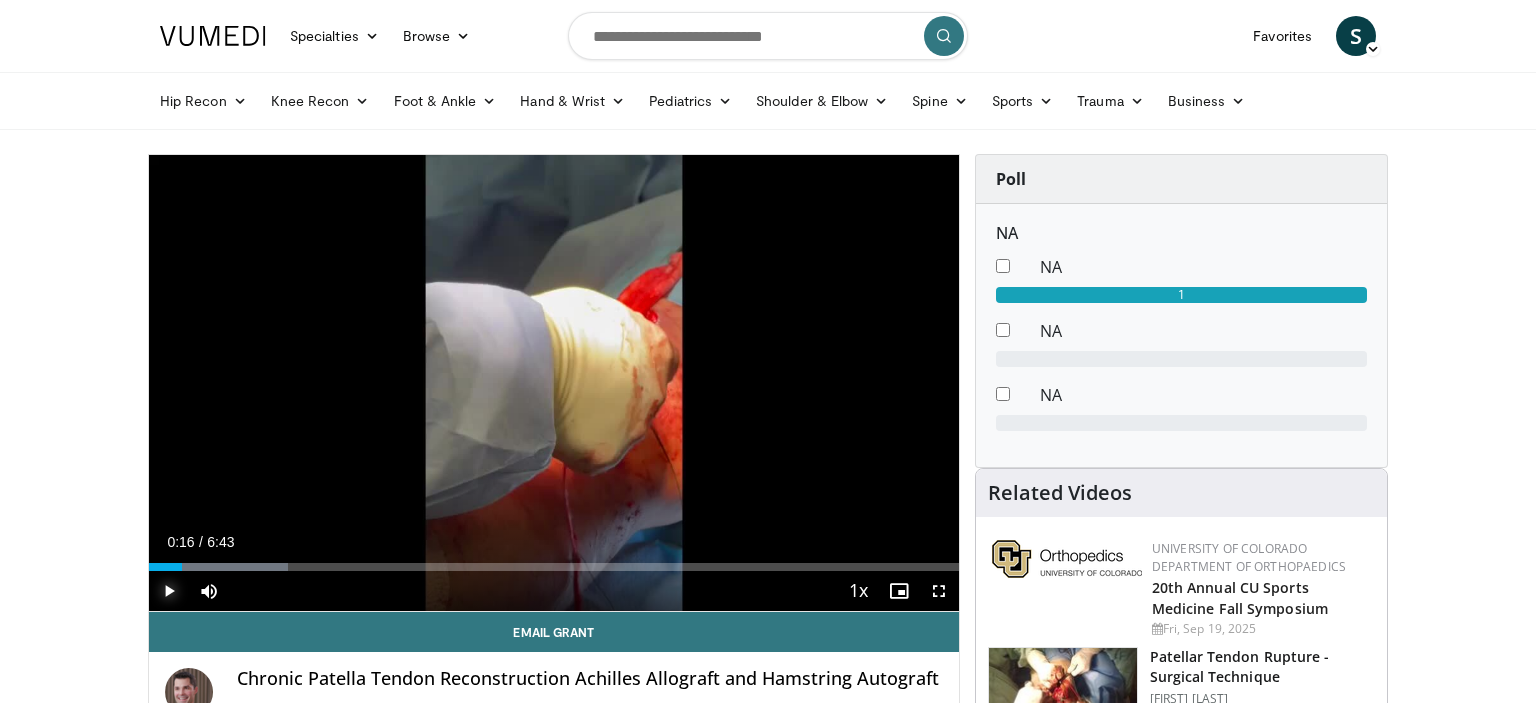 click at bounding box center (169, 591) 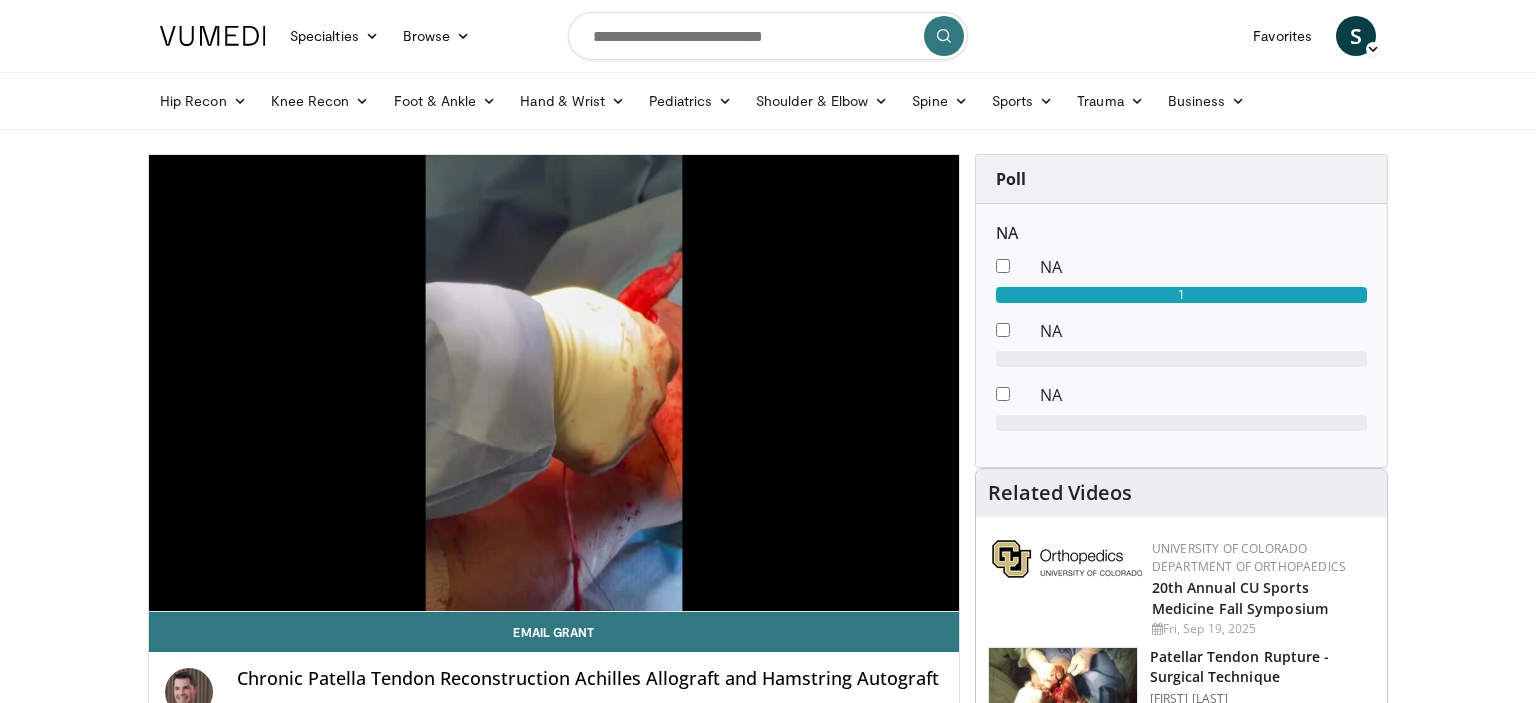 click on "Specialties
Adult & Family Medicine
Allergy, Asthma, Immunology
Anesthesiology
Cardiology
Dental
Dermatology
Endocrinology
Gastroenterology & Hepatology
General Surgery
Hematology & Oncology
Infectious Disease
Nephrology
Neurology
Neurosurgery
Obstetrics & Gynecology
Ophthalmology
Oral Maxillofacial
Orthopaedics
Otolaryngology
Pediatrics
Plastic Surgery
Podiatry
Psychiatry
Pulmonology
Radiation Oncology
Radiology
Rheumatology
Urology" at bounding box center (768, 1747) 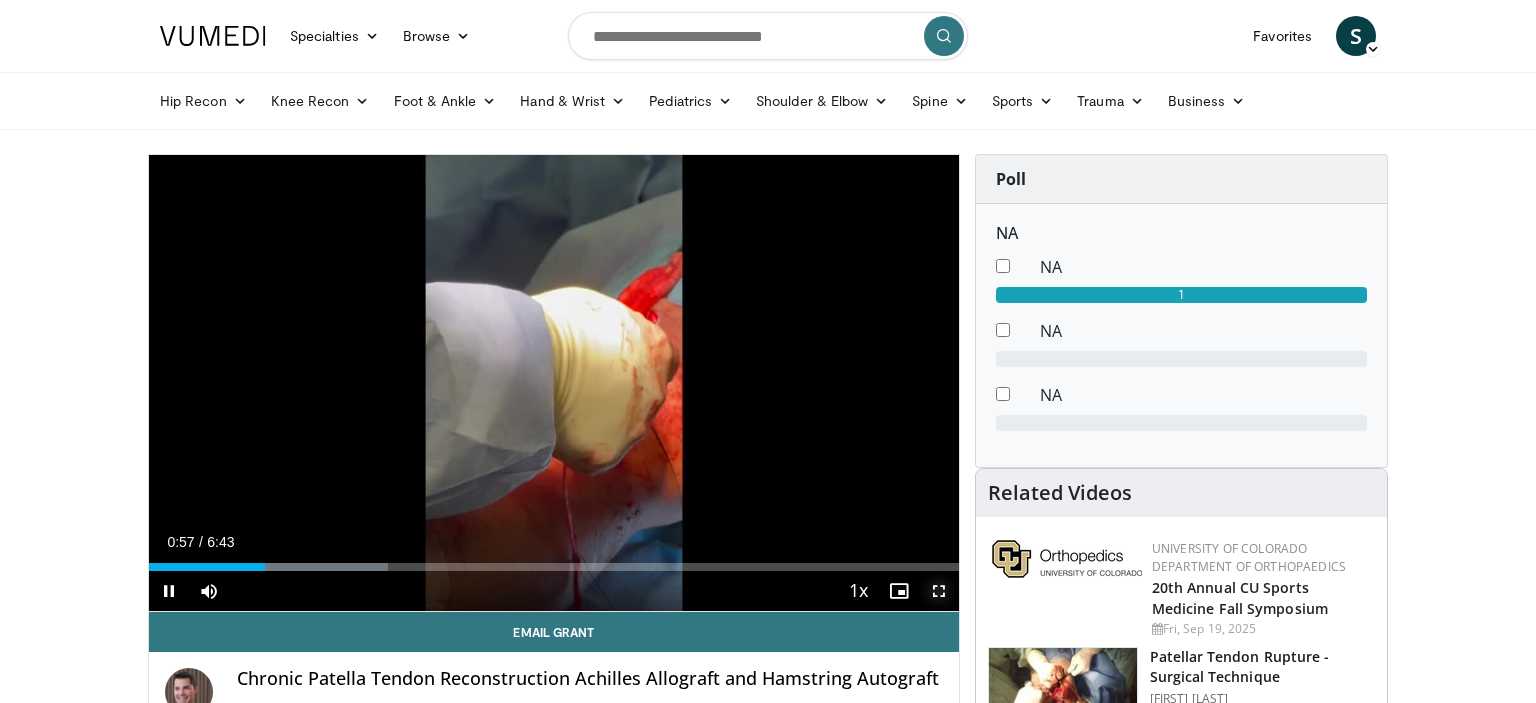 click at bounding box center (939, 591) 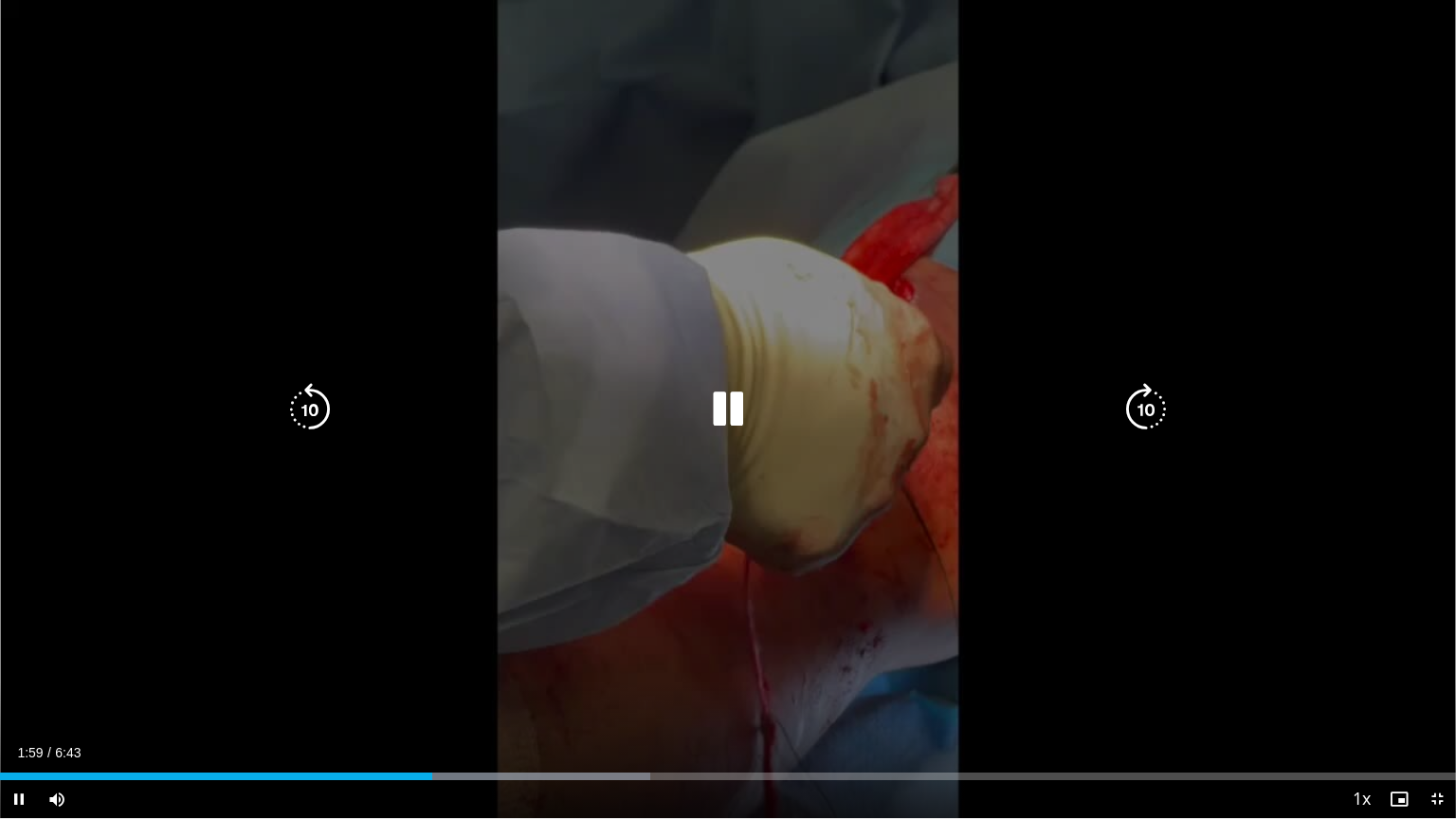 click at bounding box center (728, 410) 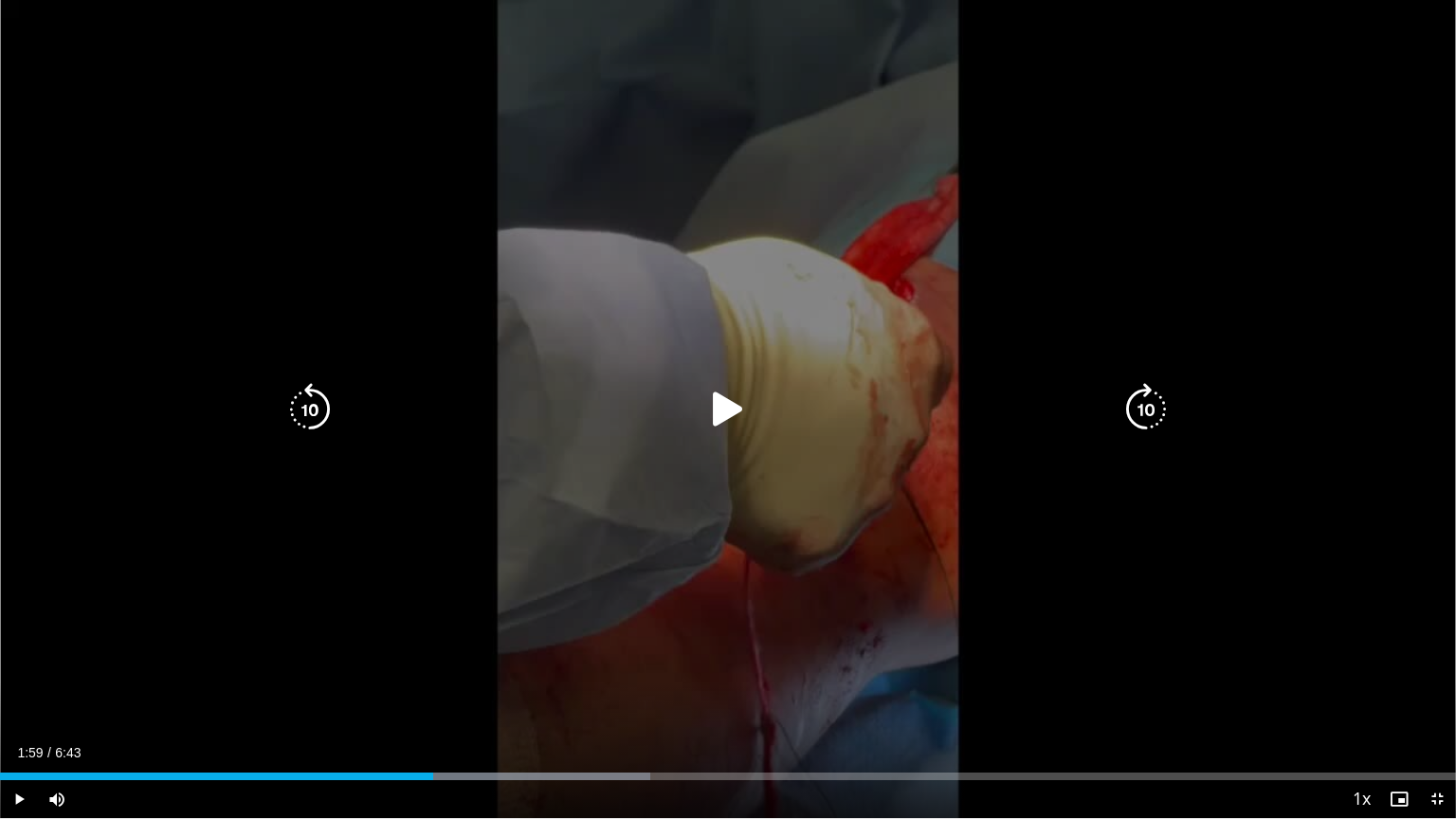 drag, startPoint x: 711, startPoint y: 404, endPoint x: 904, endPoint y: 581, distance: 261.87402 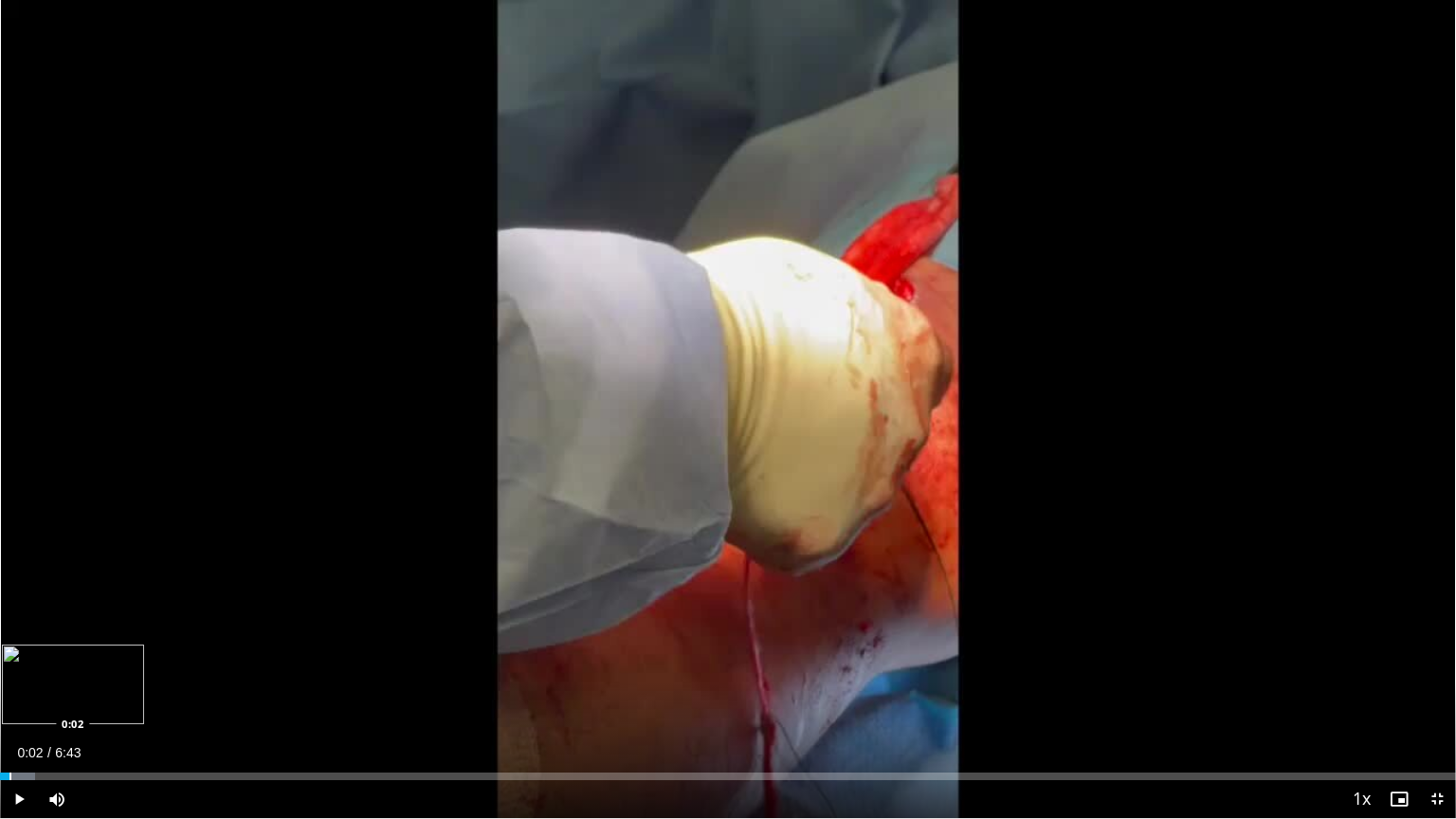 click on "6:29" at bounding box center (5, 776) 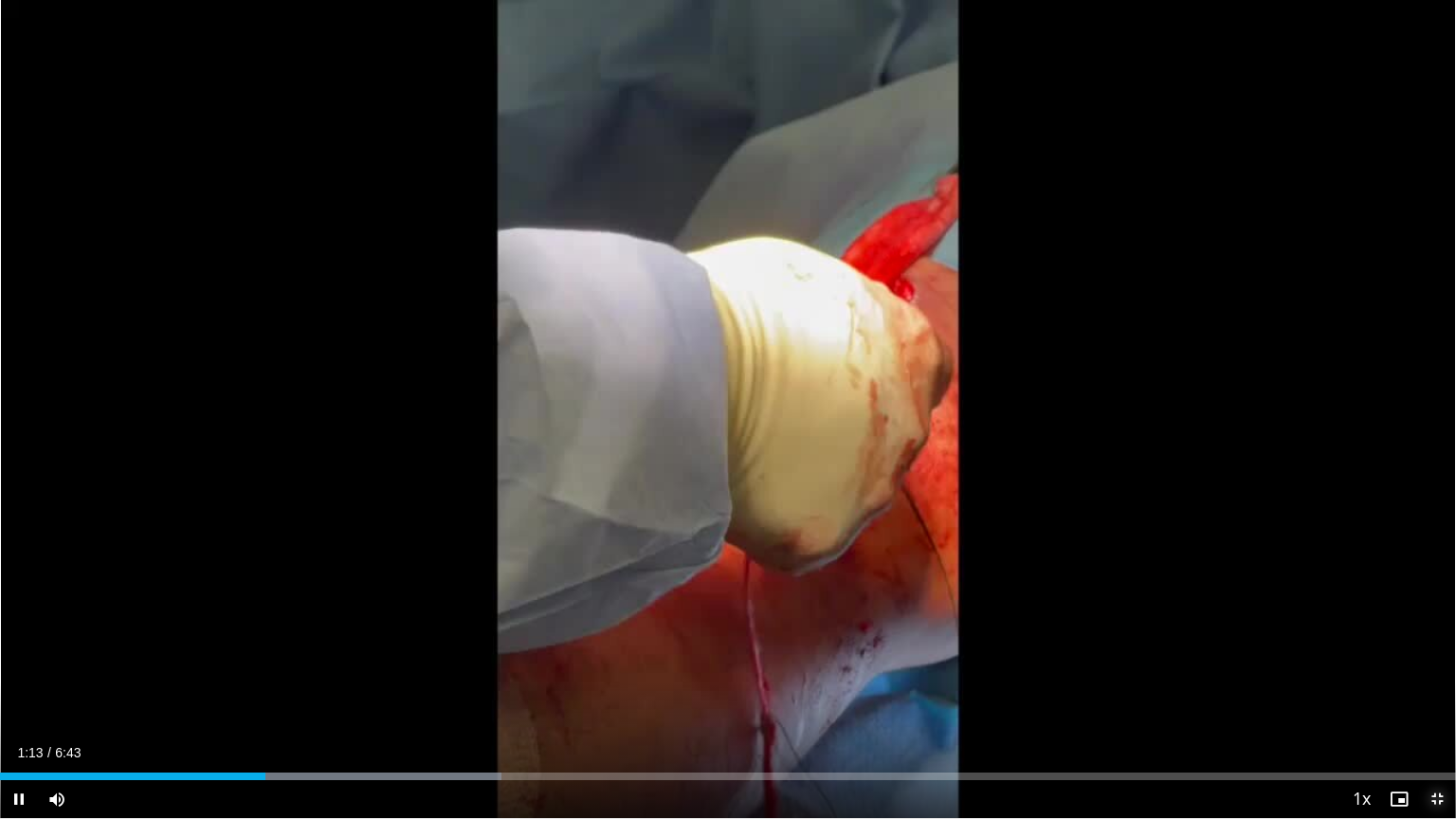 click at bounding box center [1437, 799] 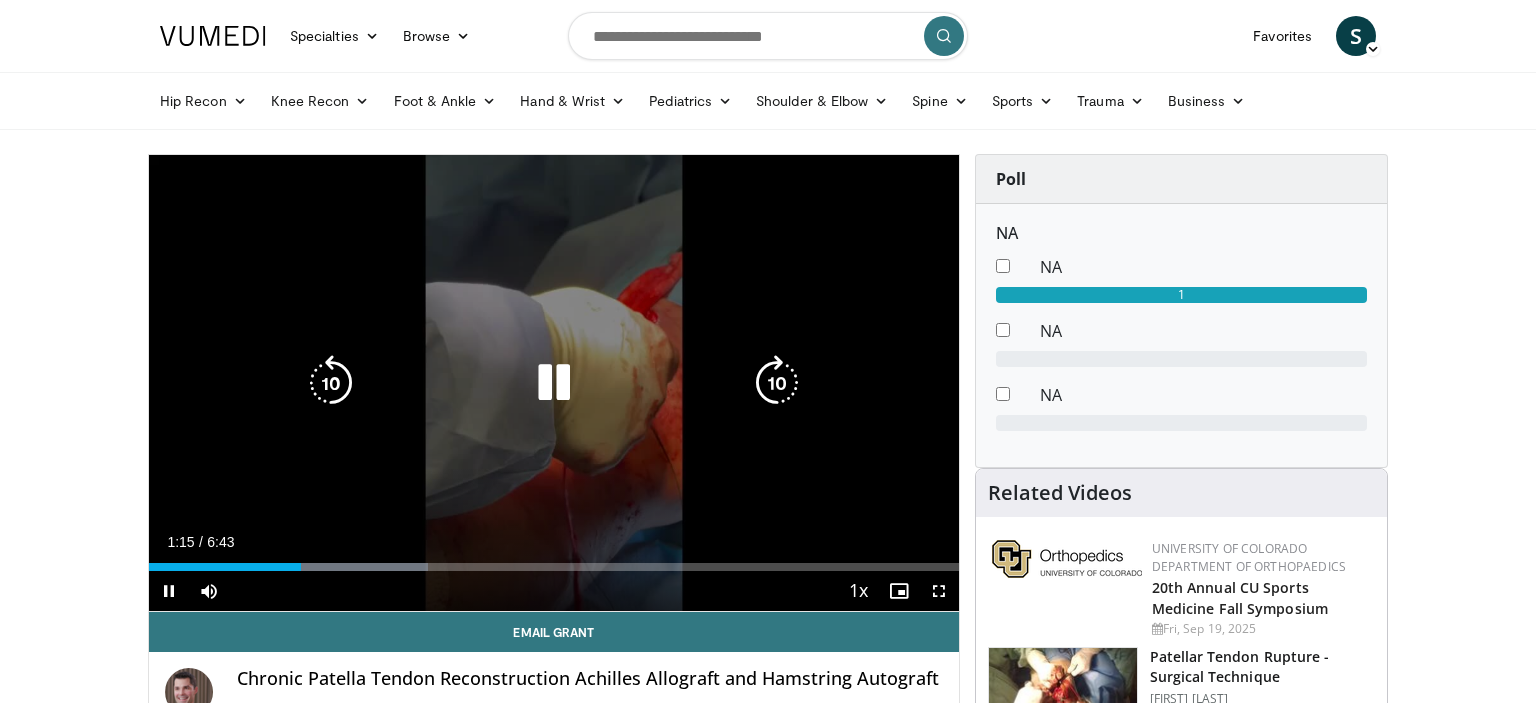 click at bounding box center [554, 383] 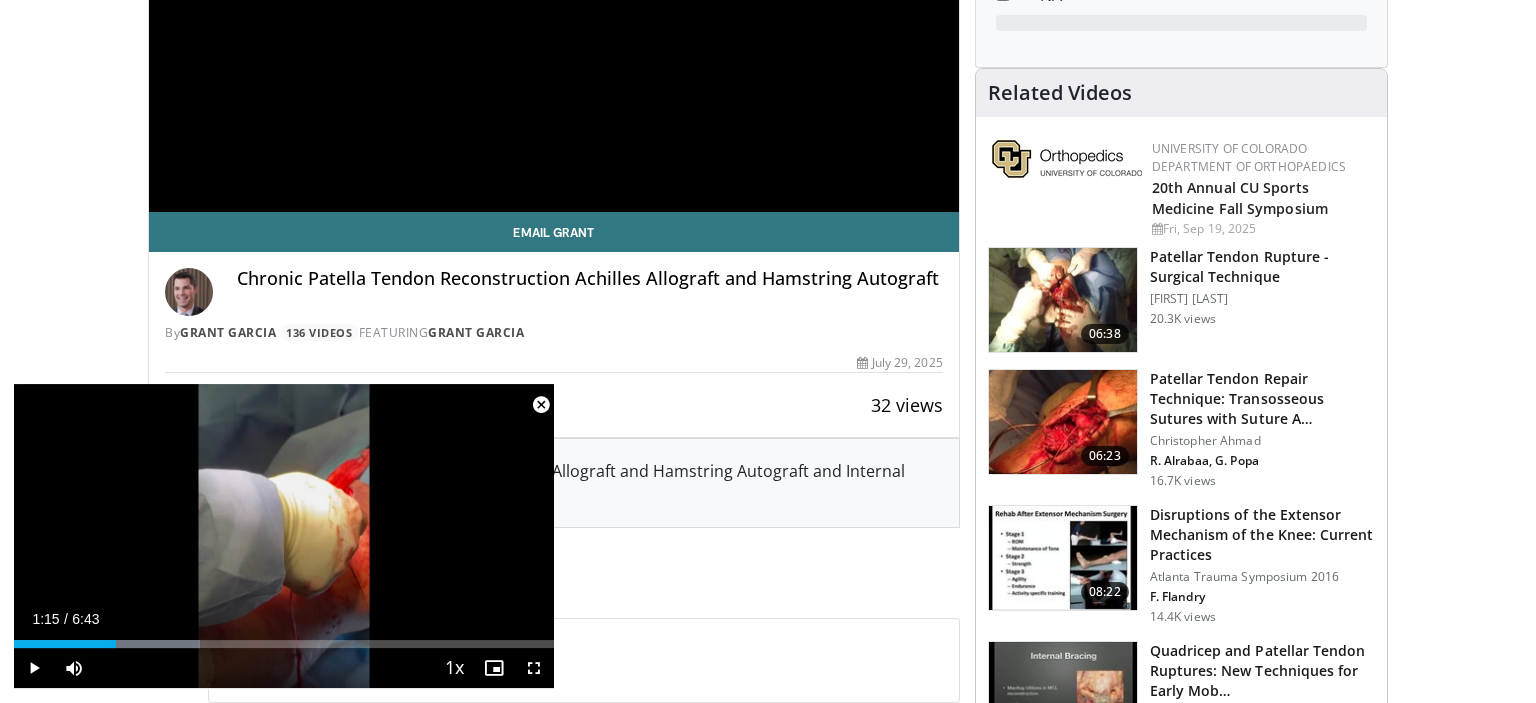 scroll, scrollTop: 356, scrollLeft: 0, axis: vertical 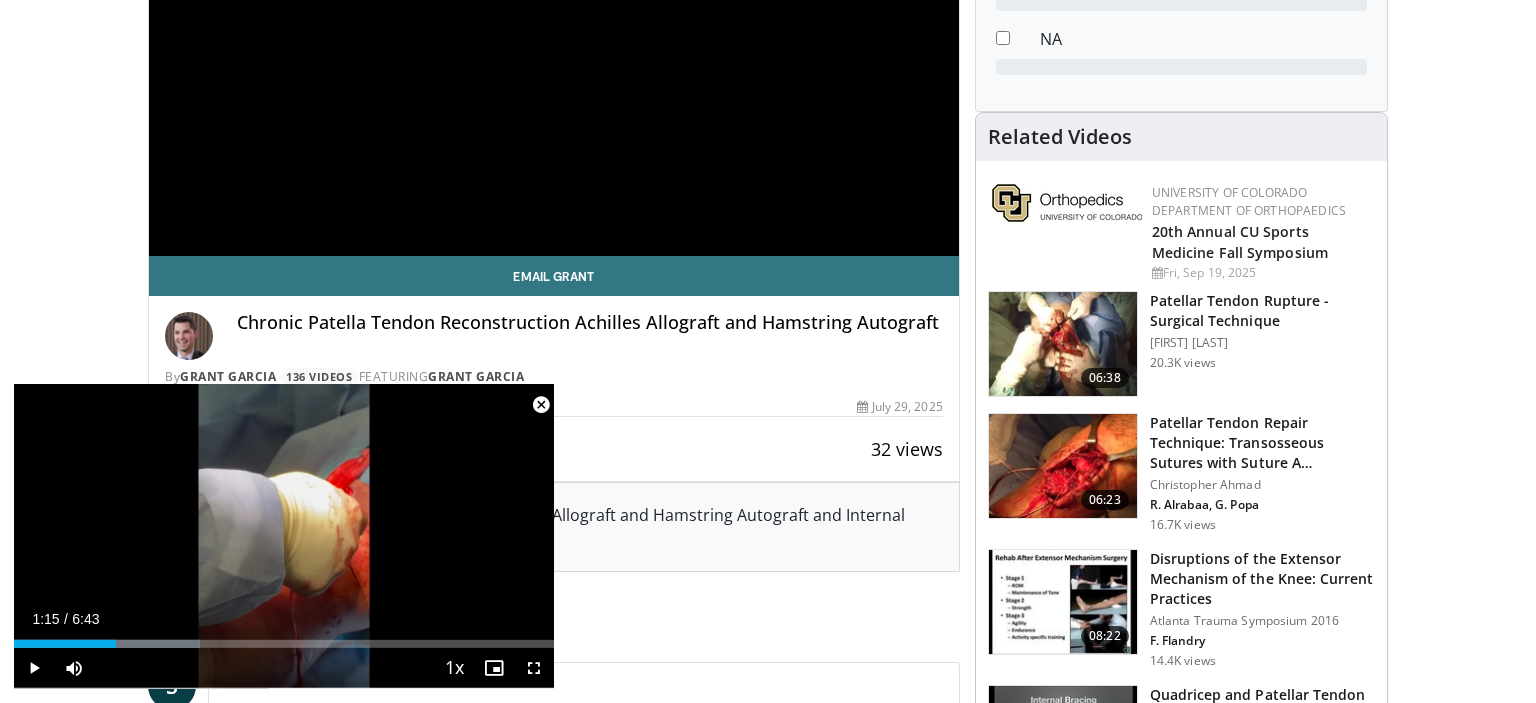click at bounding box center (1063, 344) 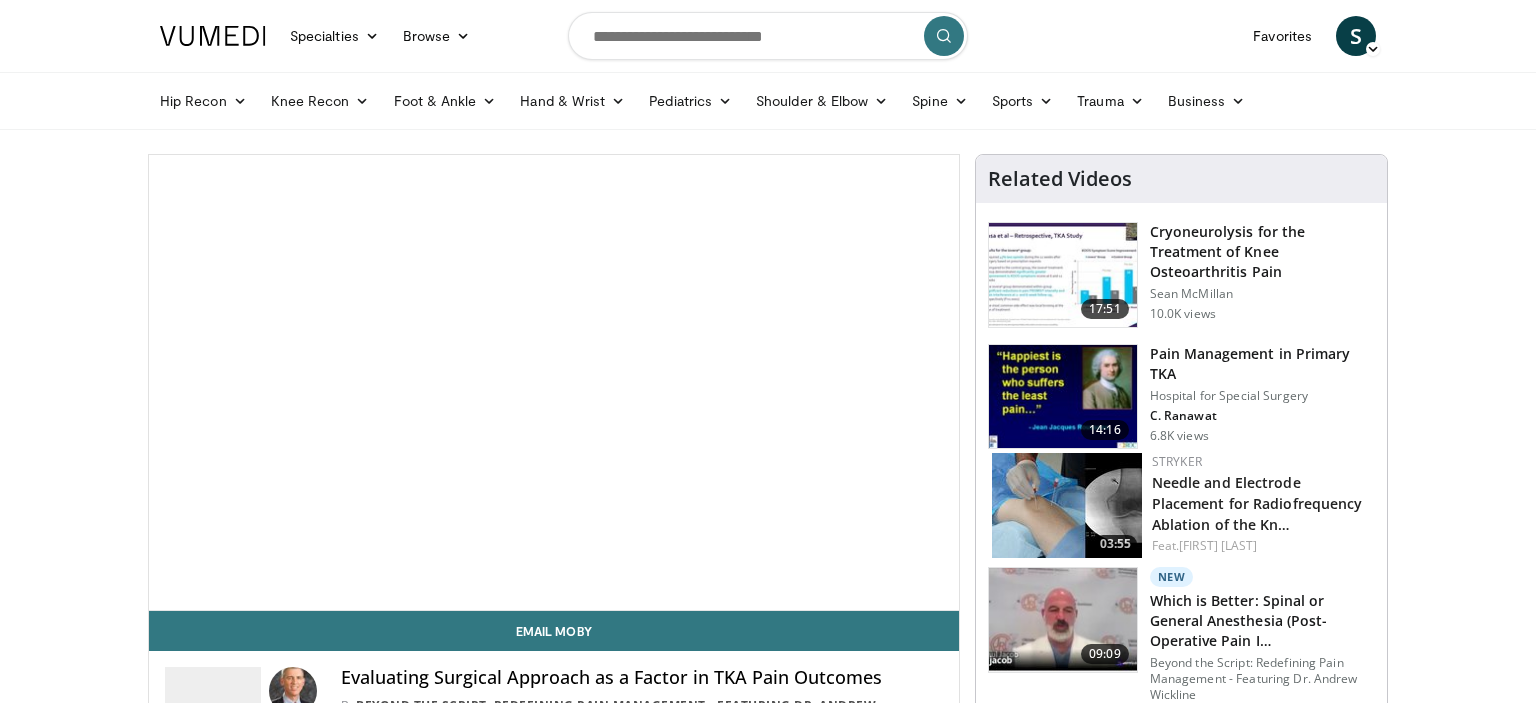 scroll, scrollTop: 0, scrollLeft: 0, axis: both 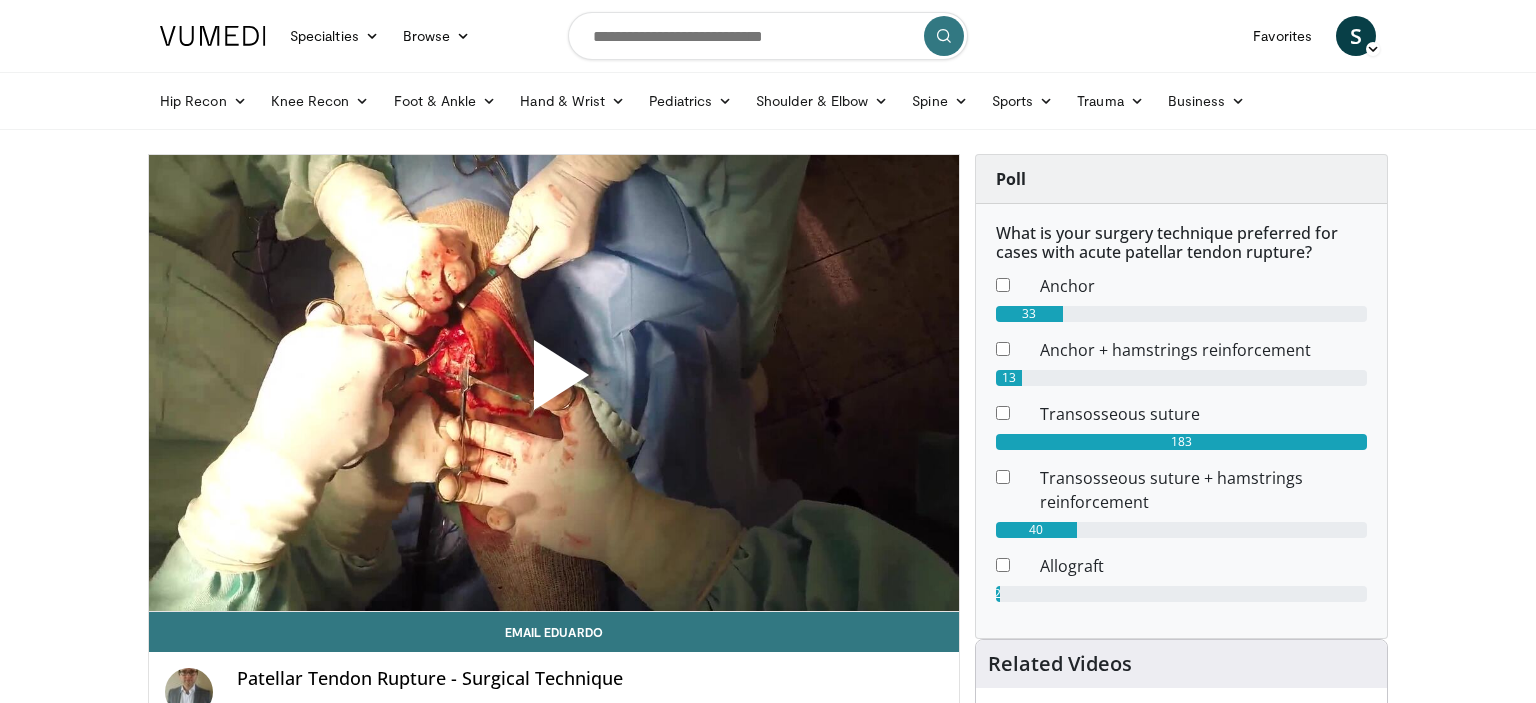 click at bounding box center (554, 383) 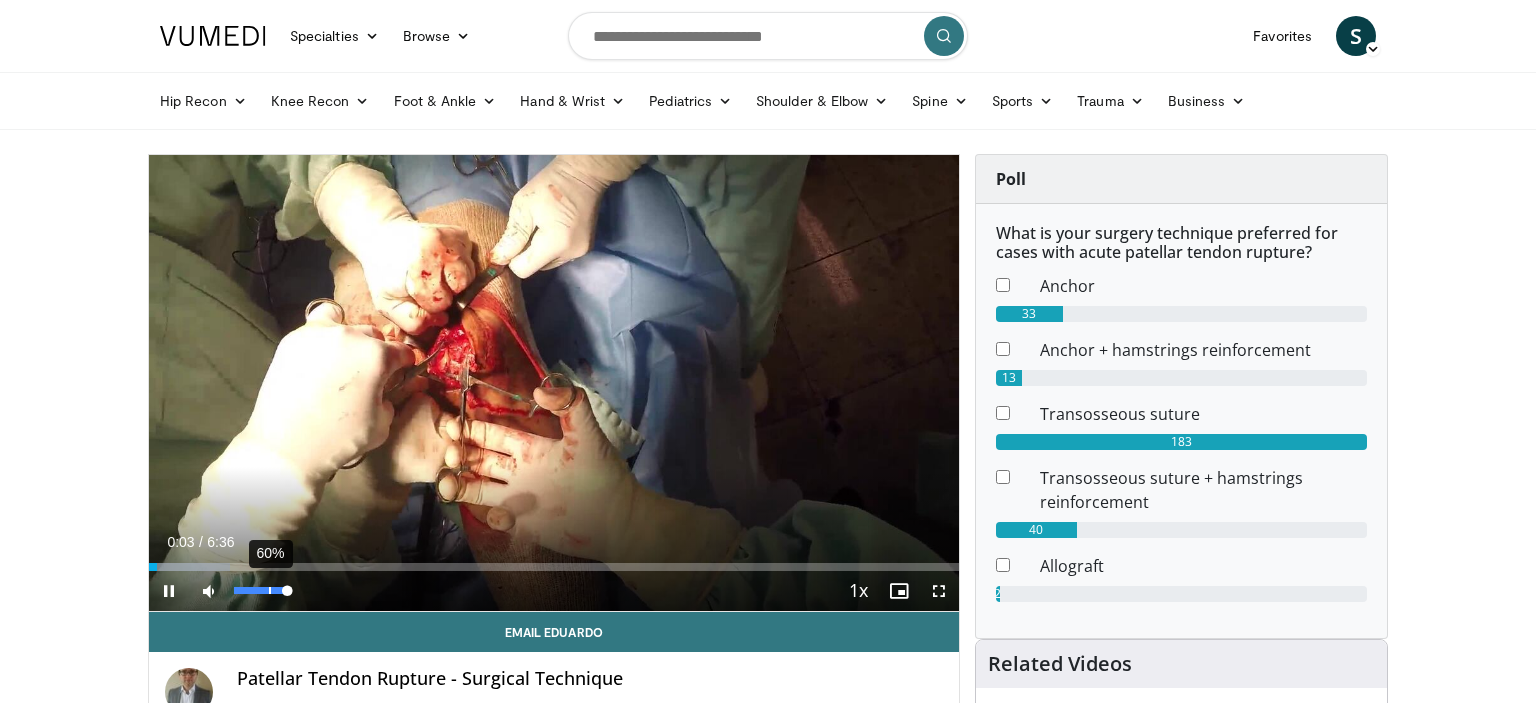 click at bounding box center [260, 590] 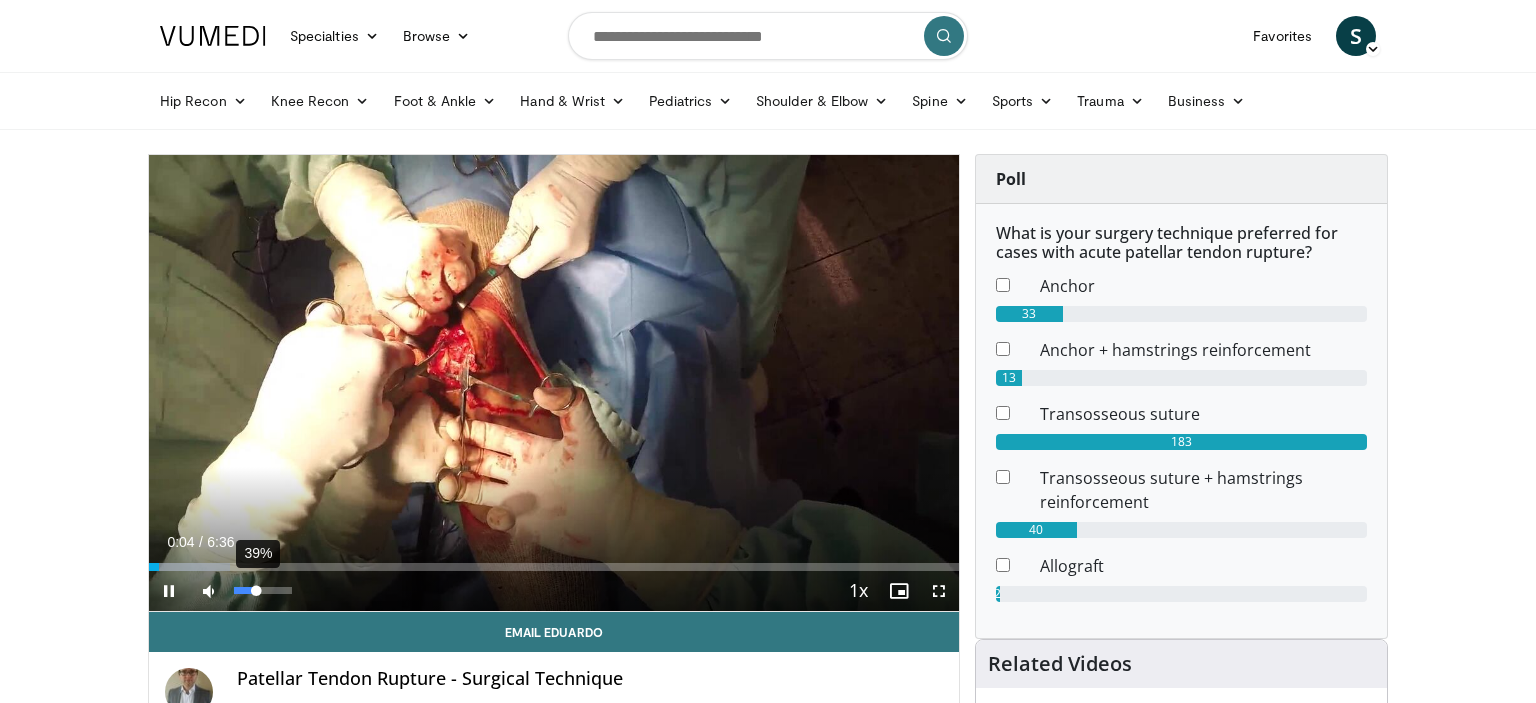 click at bounding box center (245, 590) 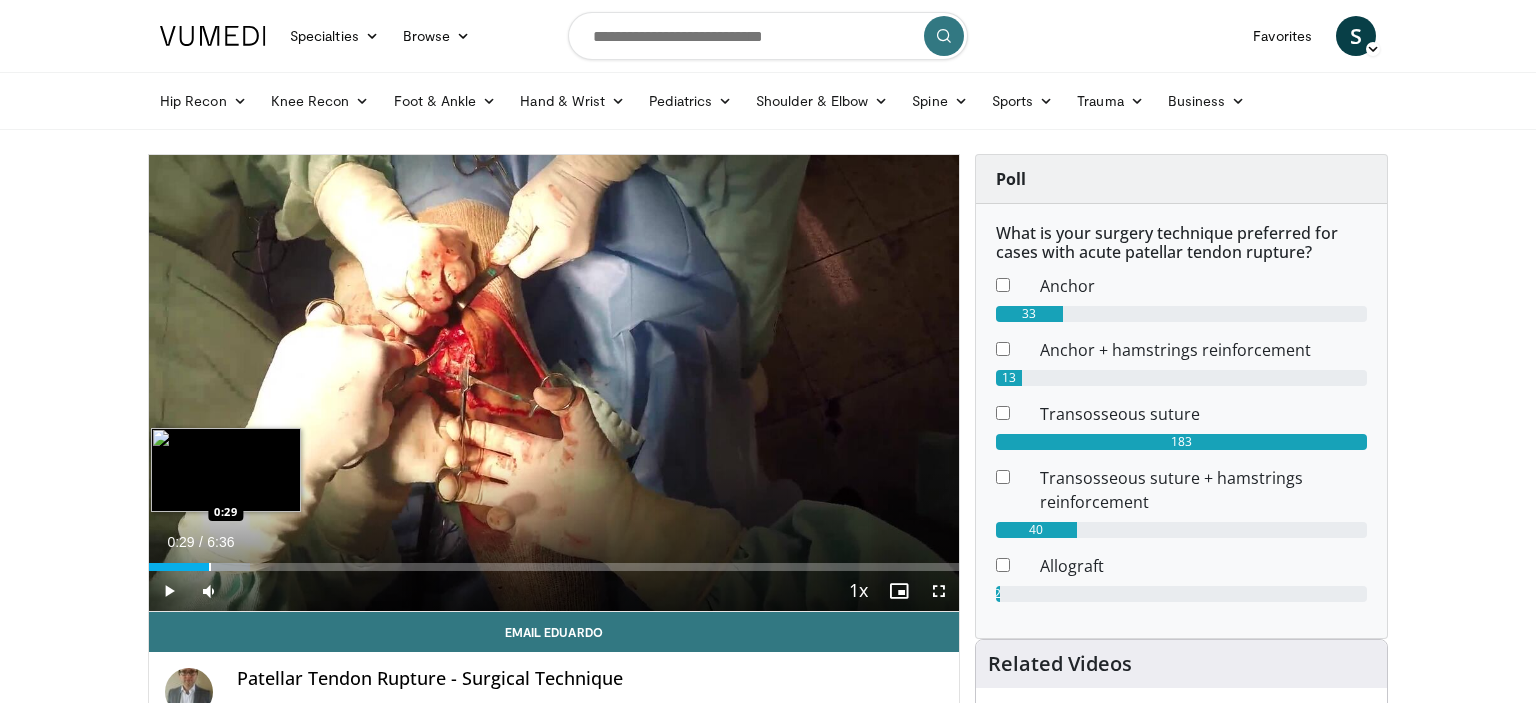 click at bounding box center [210, 567] 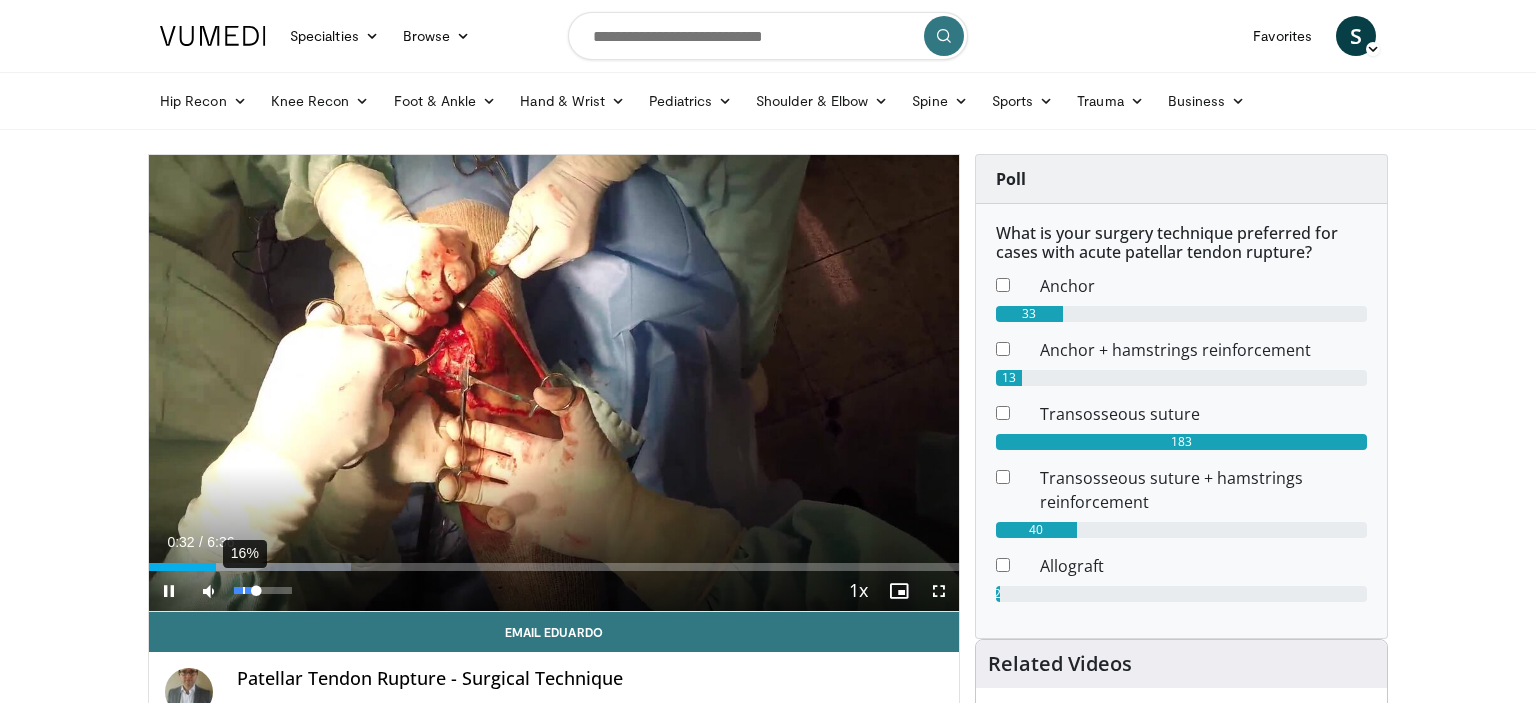 click on "16%" at bounding box center [263, 591] 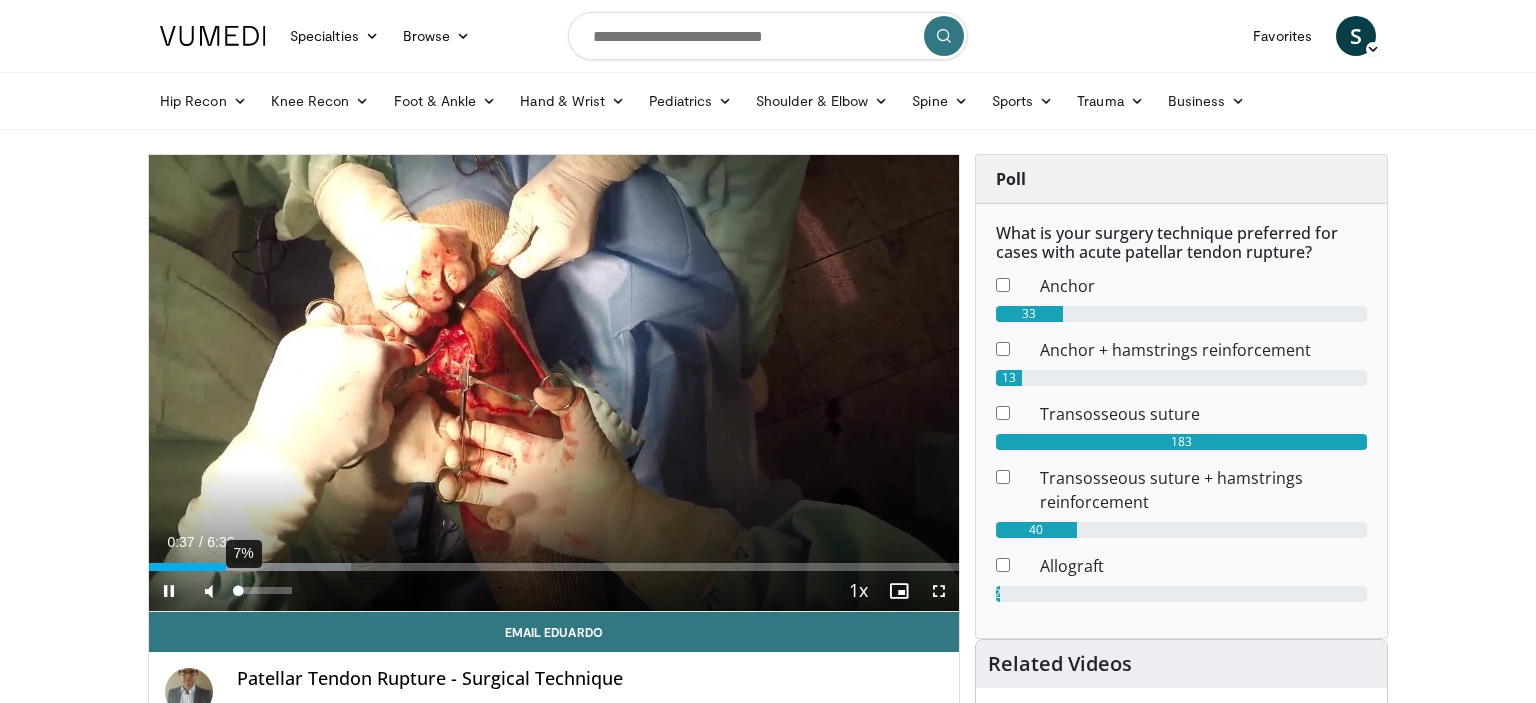 drag, startPoint x: 254, startPoint y: 594, endPoint x: 238, endPoint y: 594, distance: 16 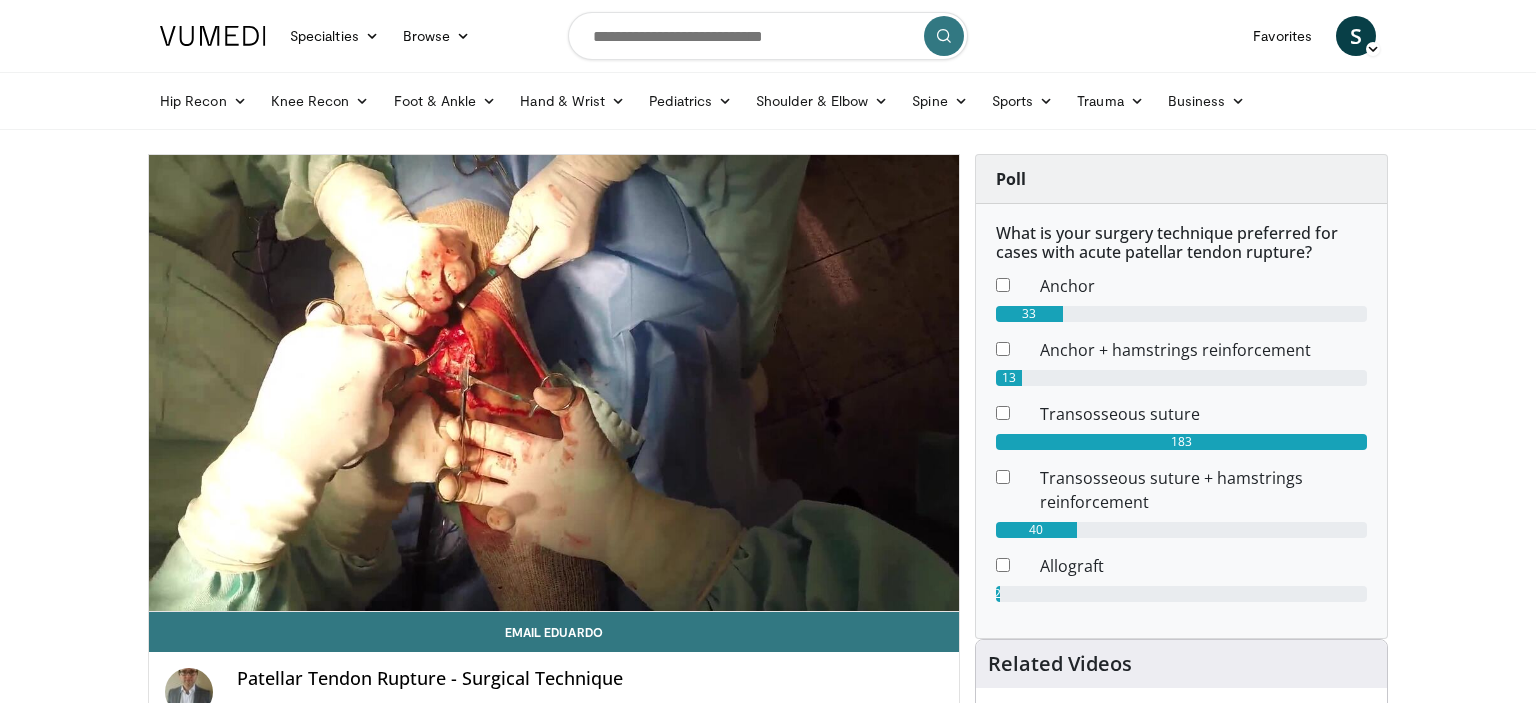 click on "Specialties
Adult & Family Medicine
Allergy, Asthma, Immunology
Anesthesiology
Cardiology
Dental
Dermatology
Endocrinology
Gastroenterology & Hepatology
General Surgery
Hematology & Oncology
Infectious Disease
Nephrology
Neurology
Neurosurgery
Obstetrics & Gynecology
Ophthalmology
Oral Maxillofacial
Orthopaedics
Otolaryngology
Pediatrics
Plastic Surgery
Podiatry
Psychiatry
Pulmonology
Radiation Oncology
Radiology
Rheumatology
Urology" at bounding box center (768, 1852) 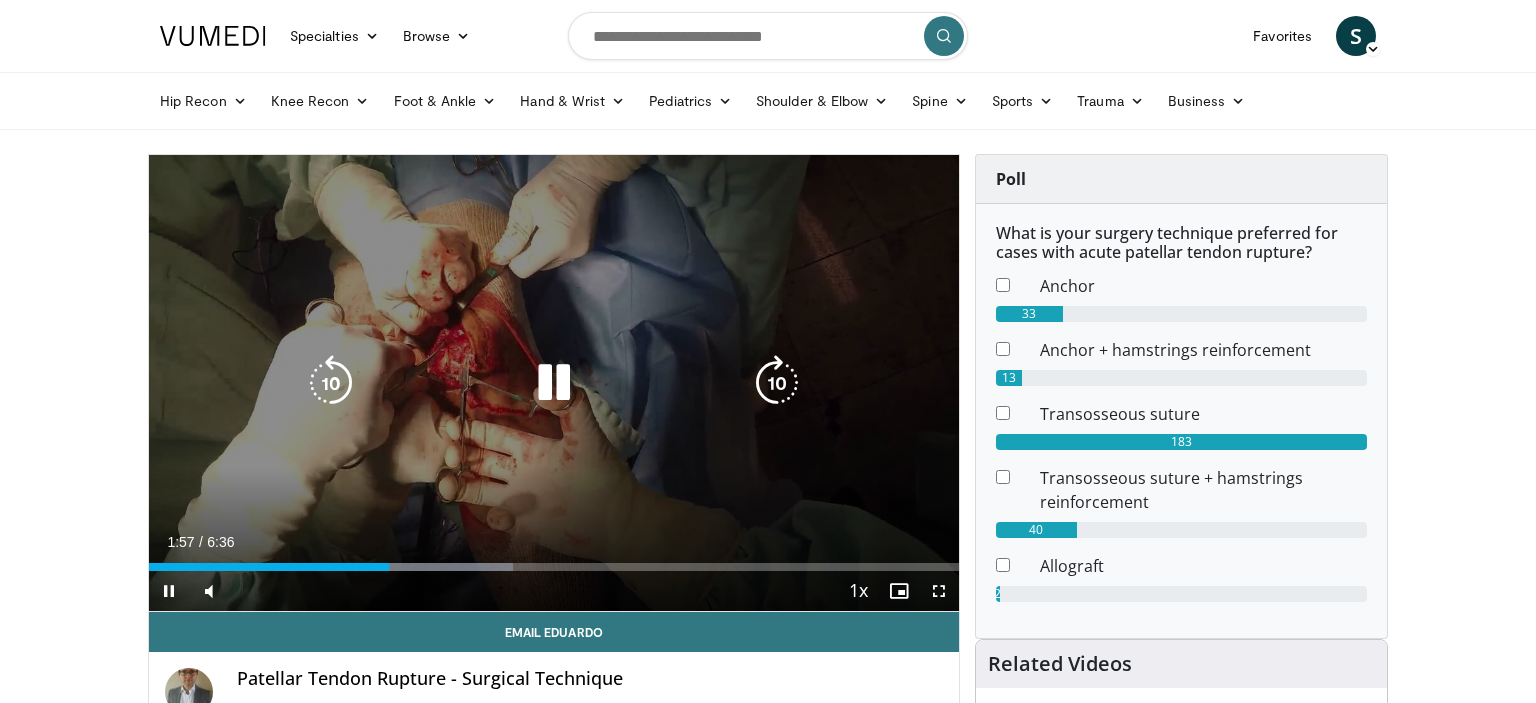 click at bounding box center (554, 383) 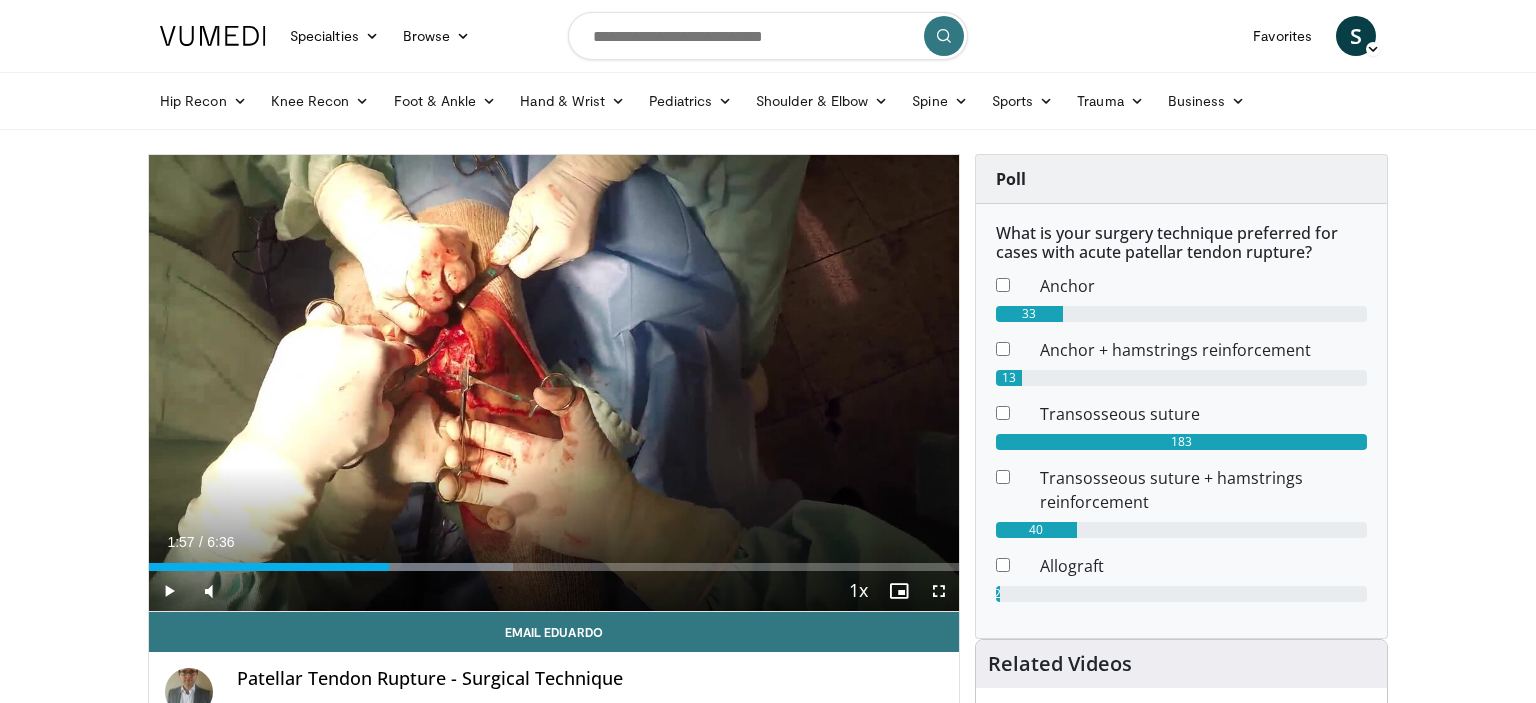 type 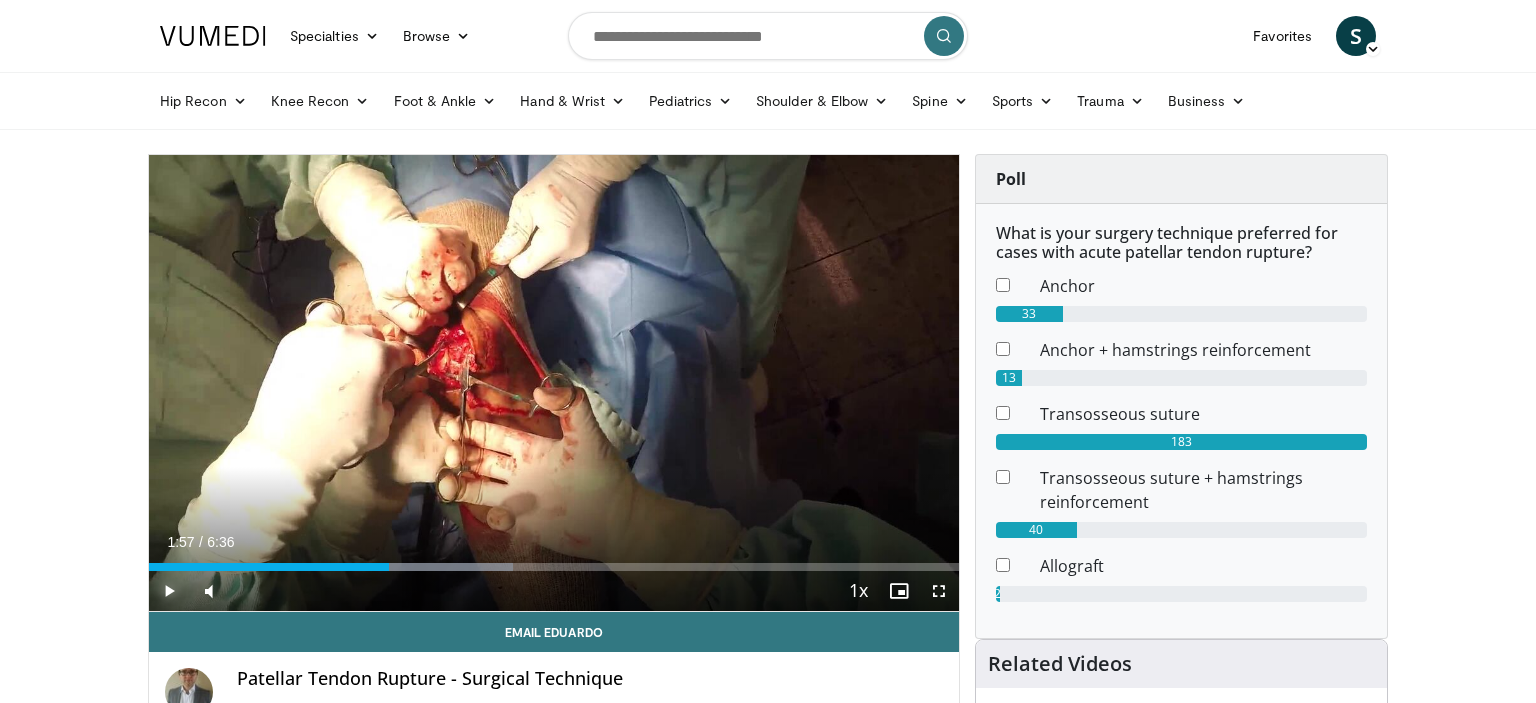 click at bounding box center [169, 591] 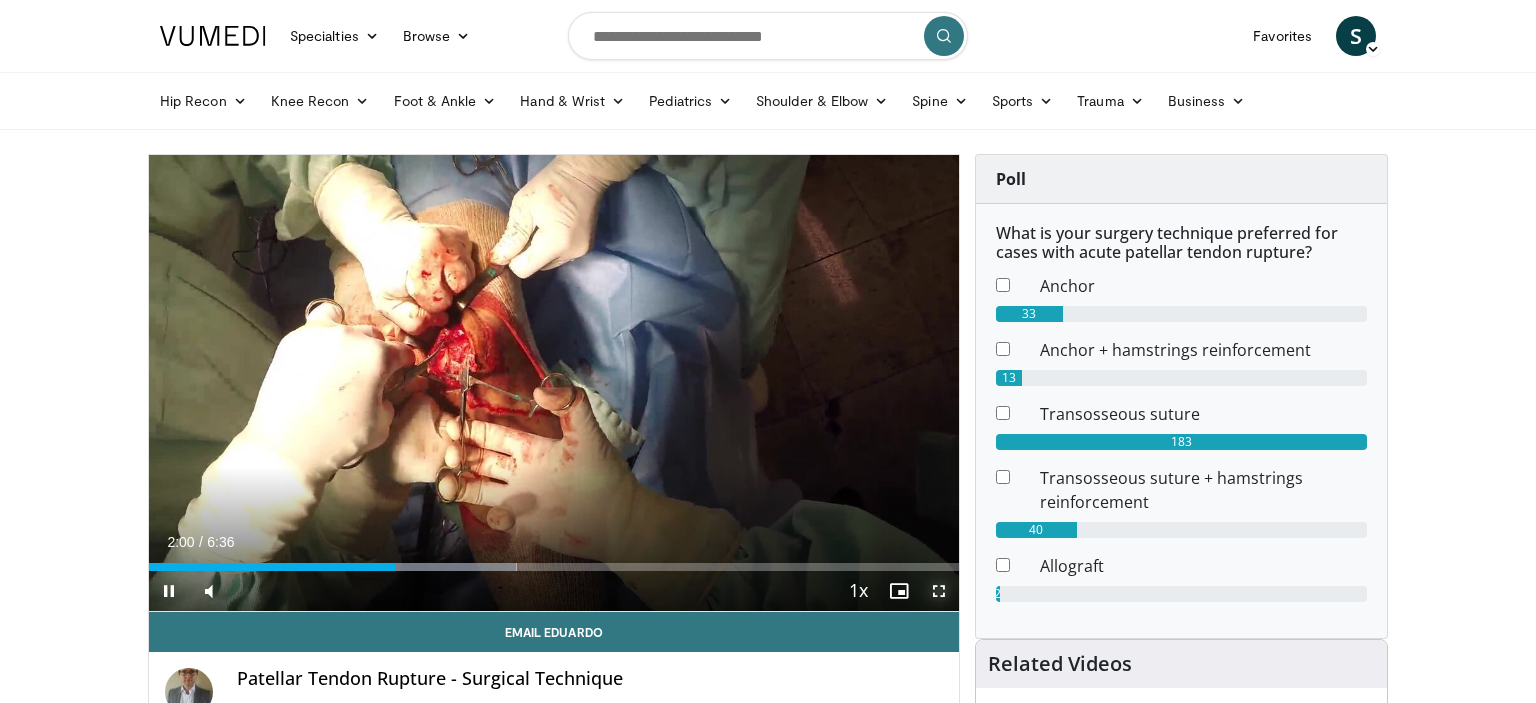 click at bounding box center [939, 591] 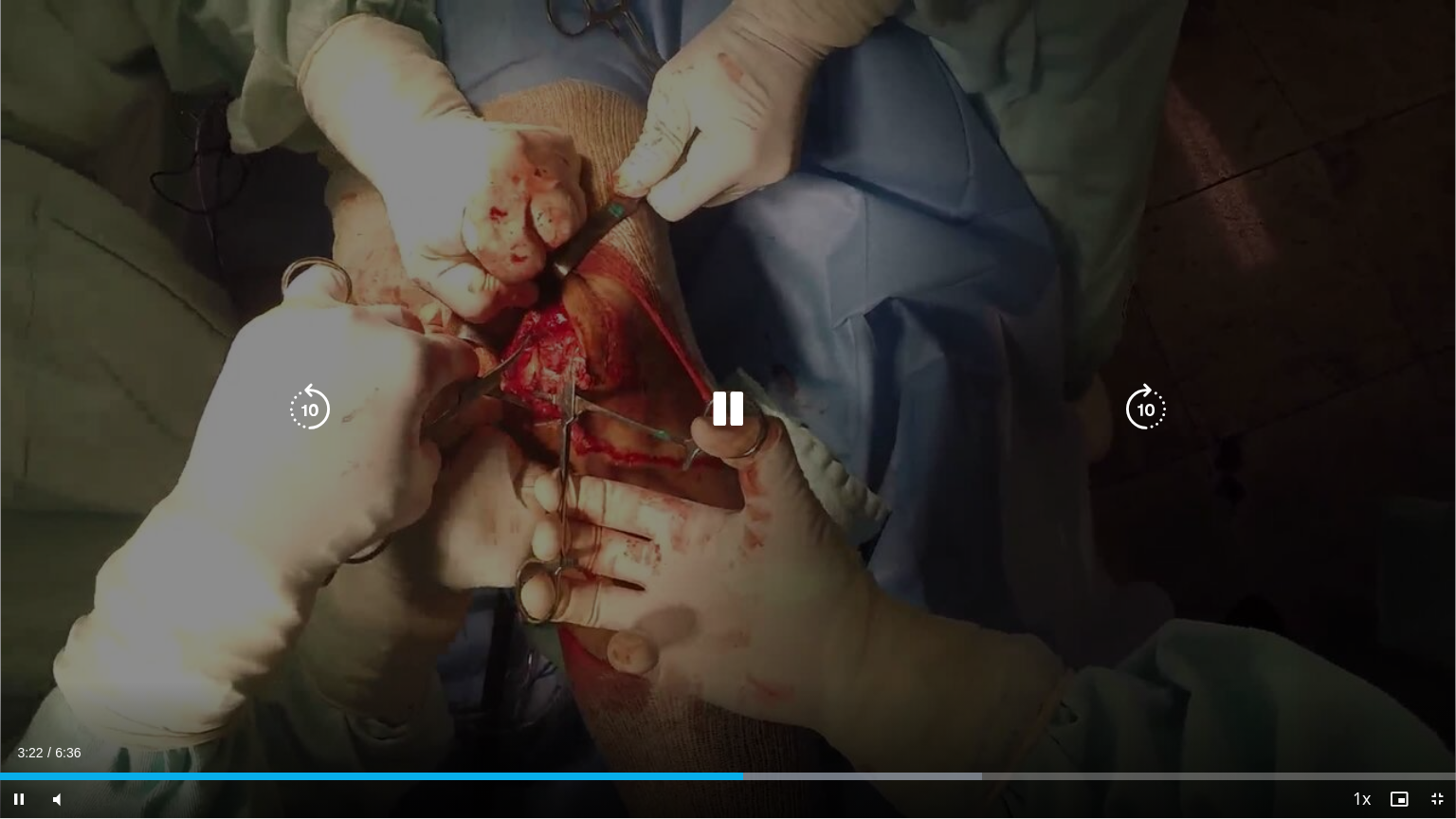 click on "10 seconds
Tap to unmute" at bounding box center (728, 409) 